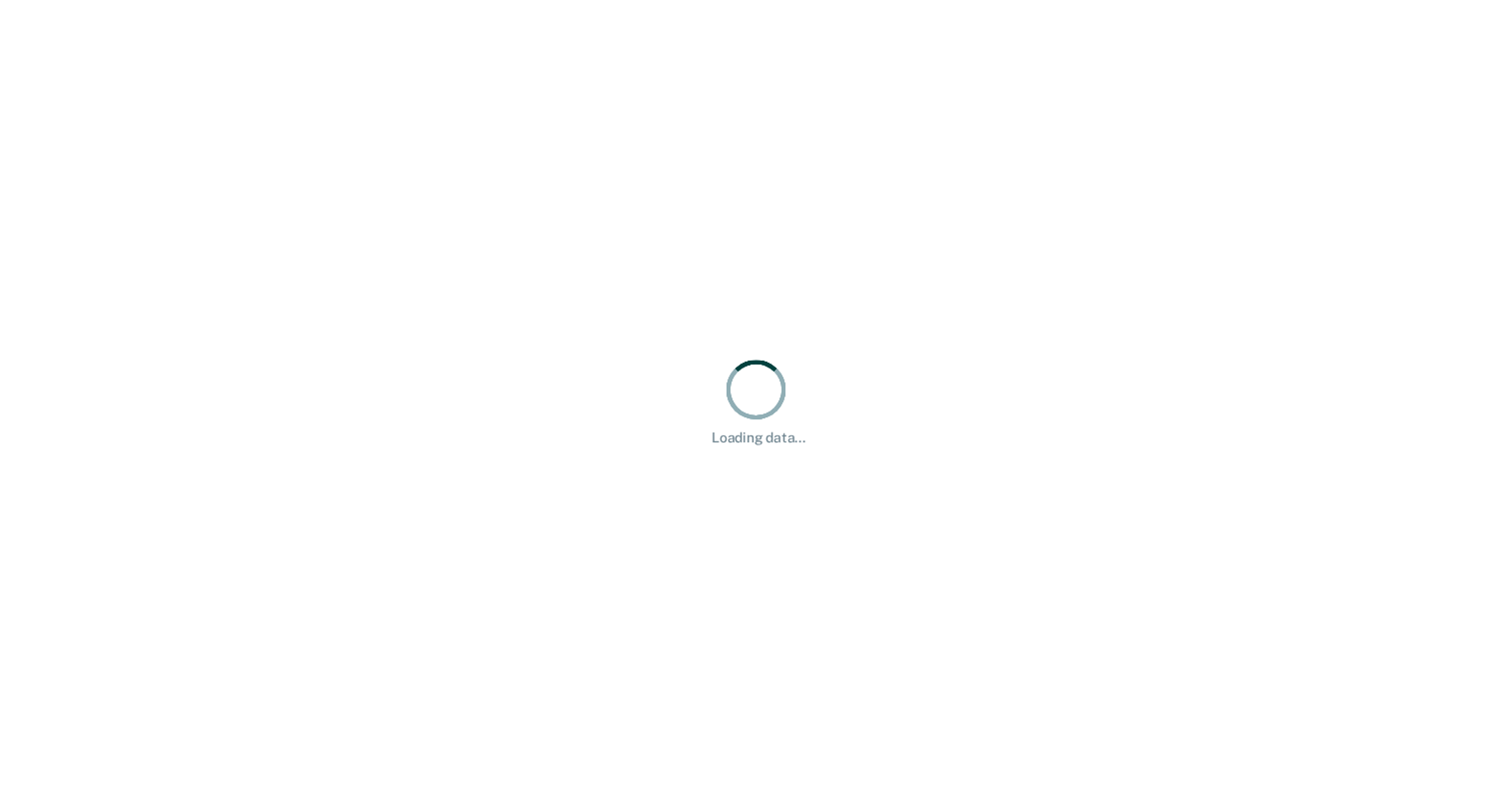scroll, scrollTop: 0, scrollLeft: 0, axis: both 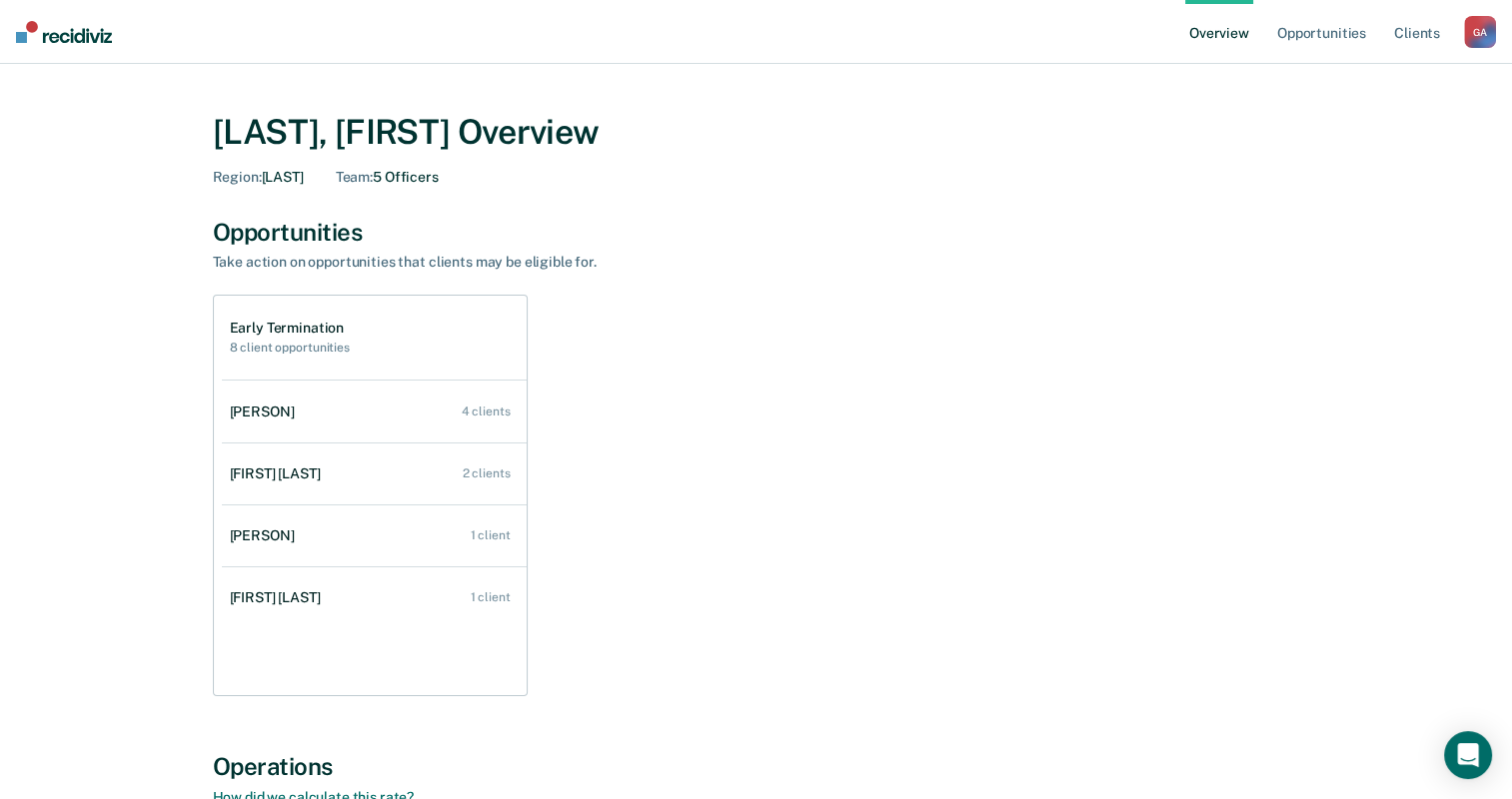 click on "G A" at bounding box center (1480, 32) 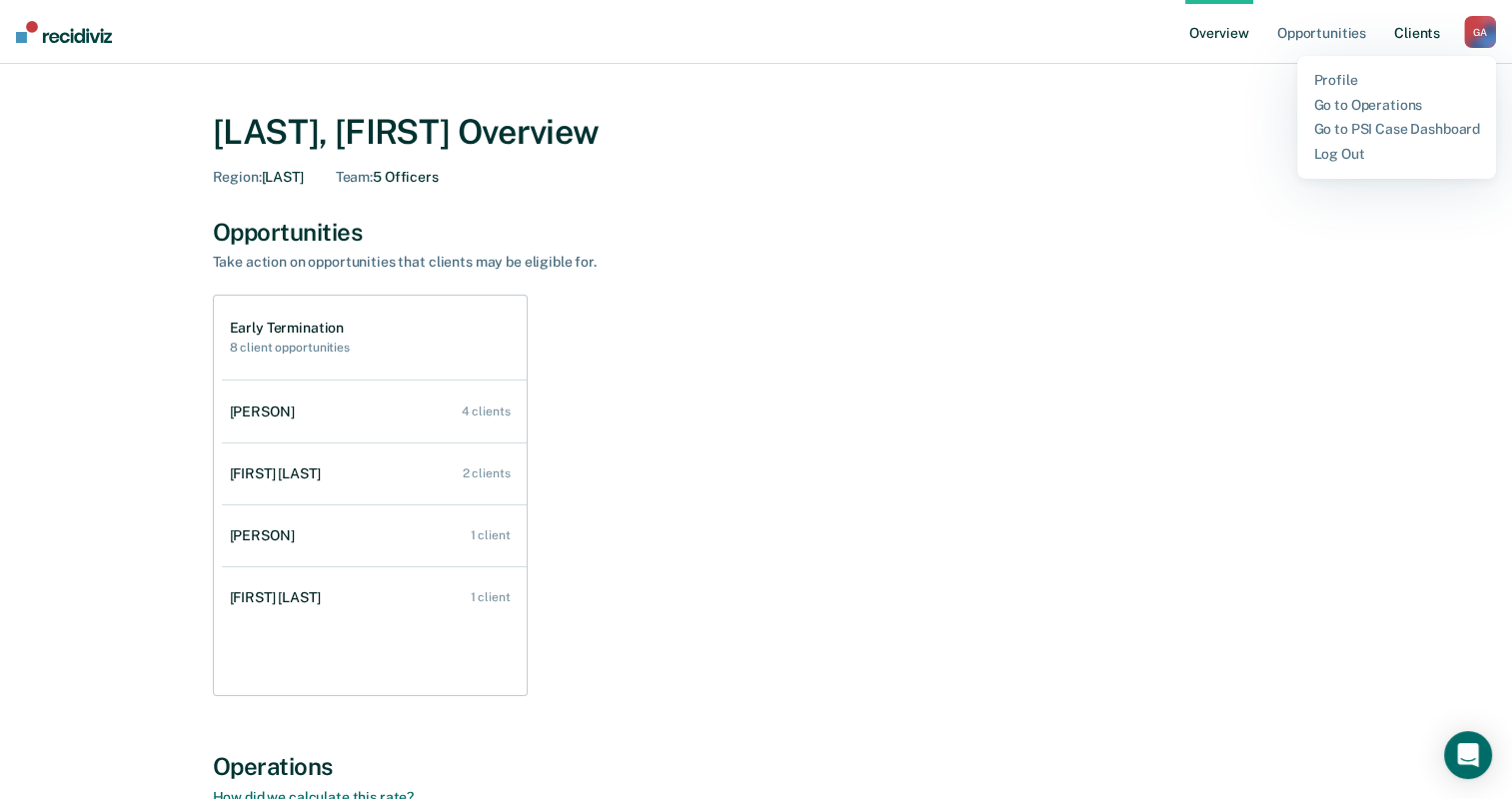 click on "Client s" at bounding box center (1417, 32) 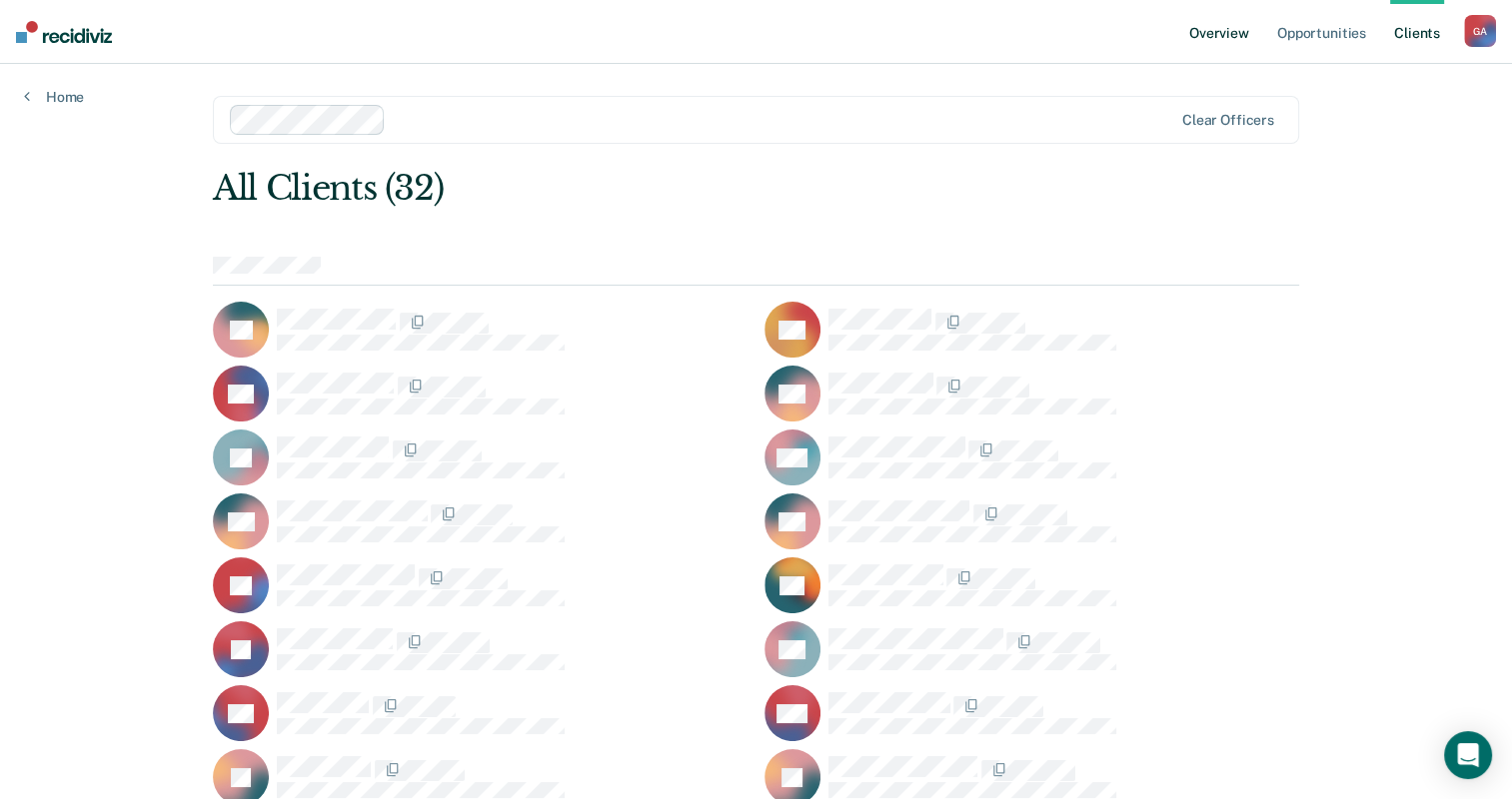 click on "Overview" at bounding box center (1219, 32) 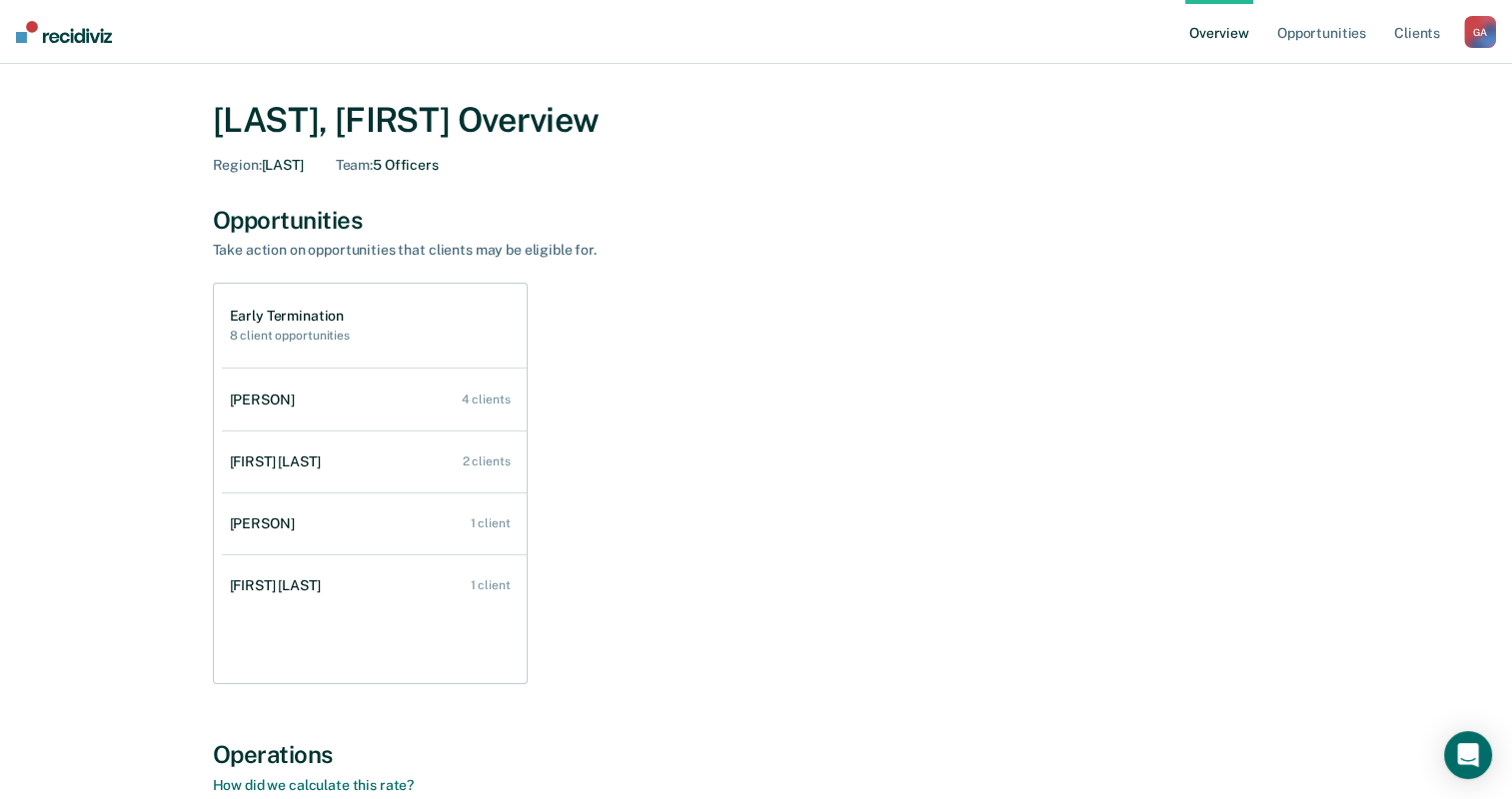 scroll, scrollTop: 0, scrollLeft: 0, axis: both 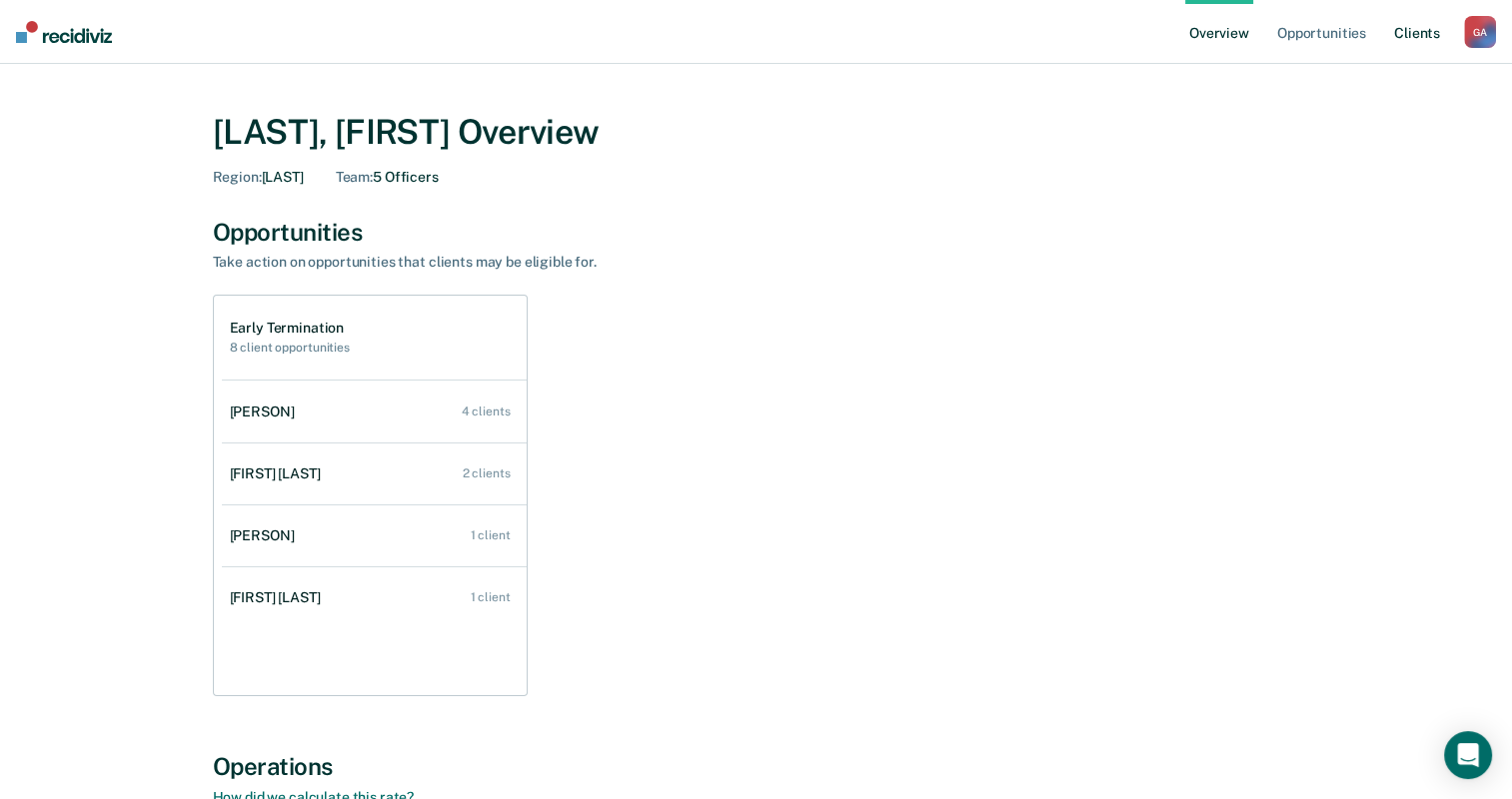 click on "Client s" at bounding box center [1417, 32] 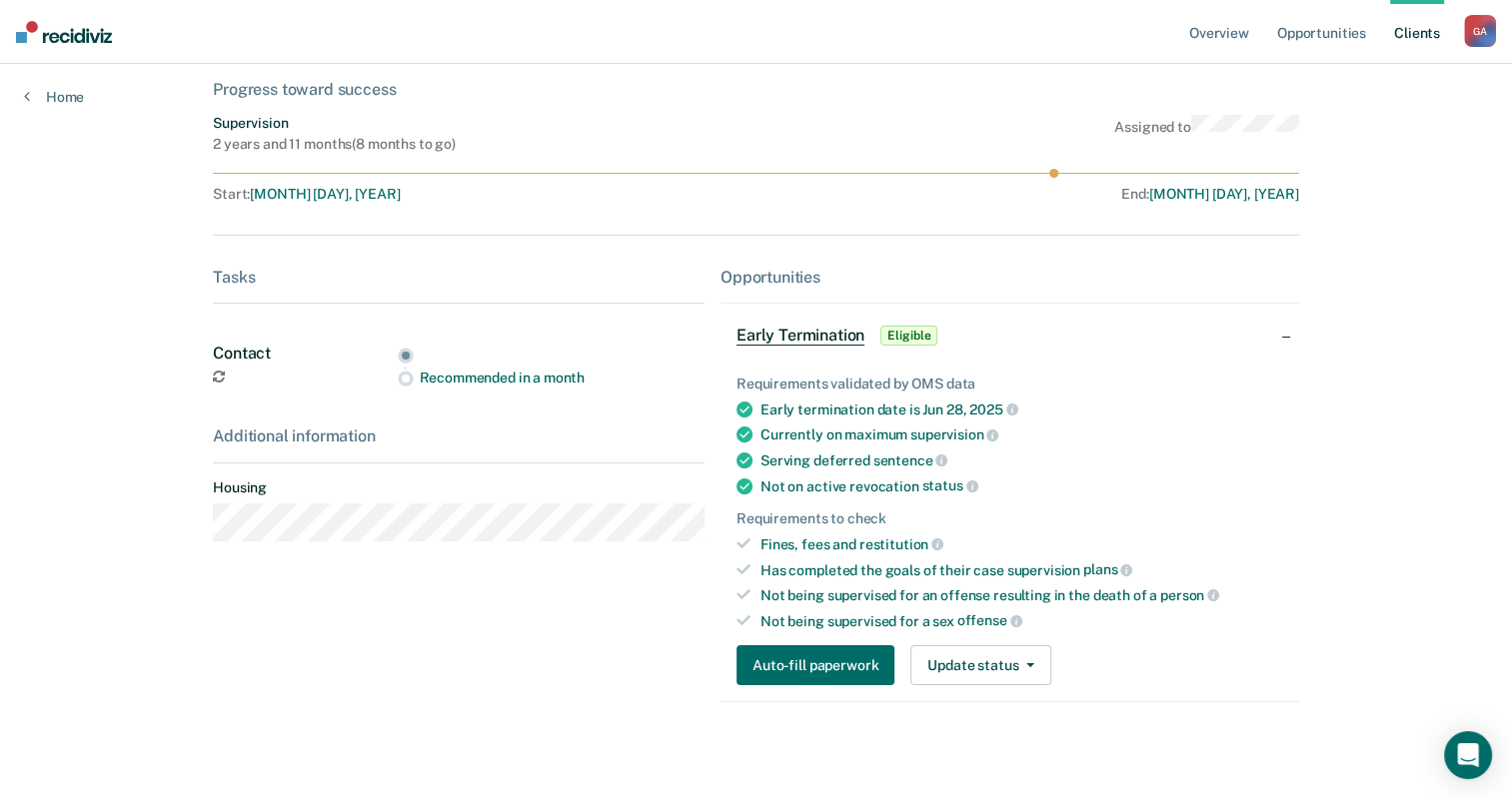 scroll, scrollTop: 115, scrollLeft: 0, axis: vertical 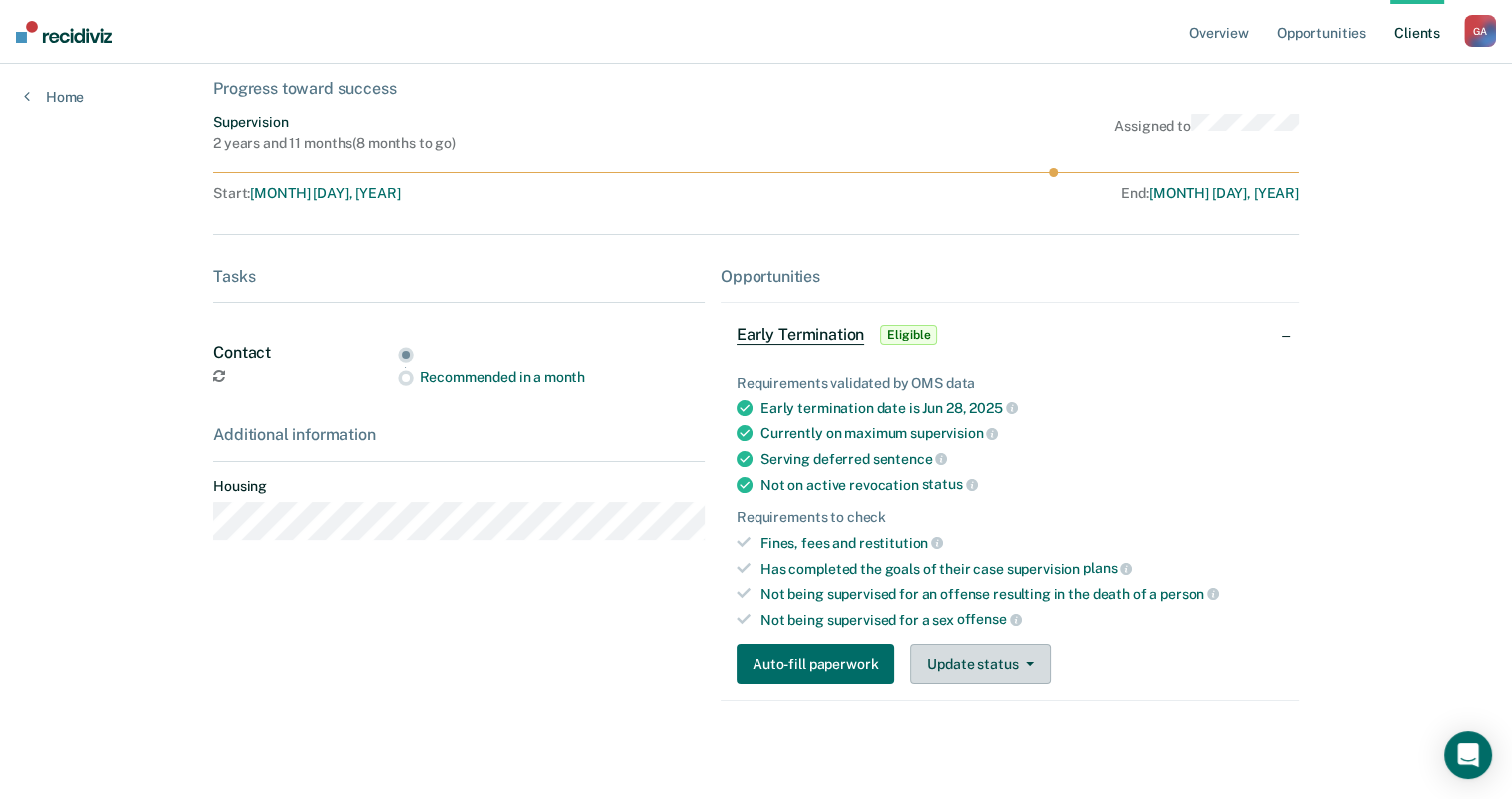 click on "Update status" at bounding box center (980, 664) 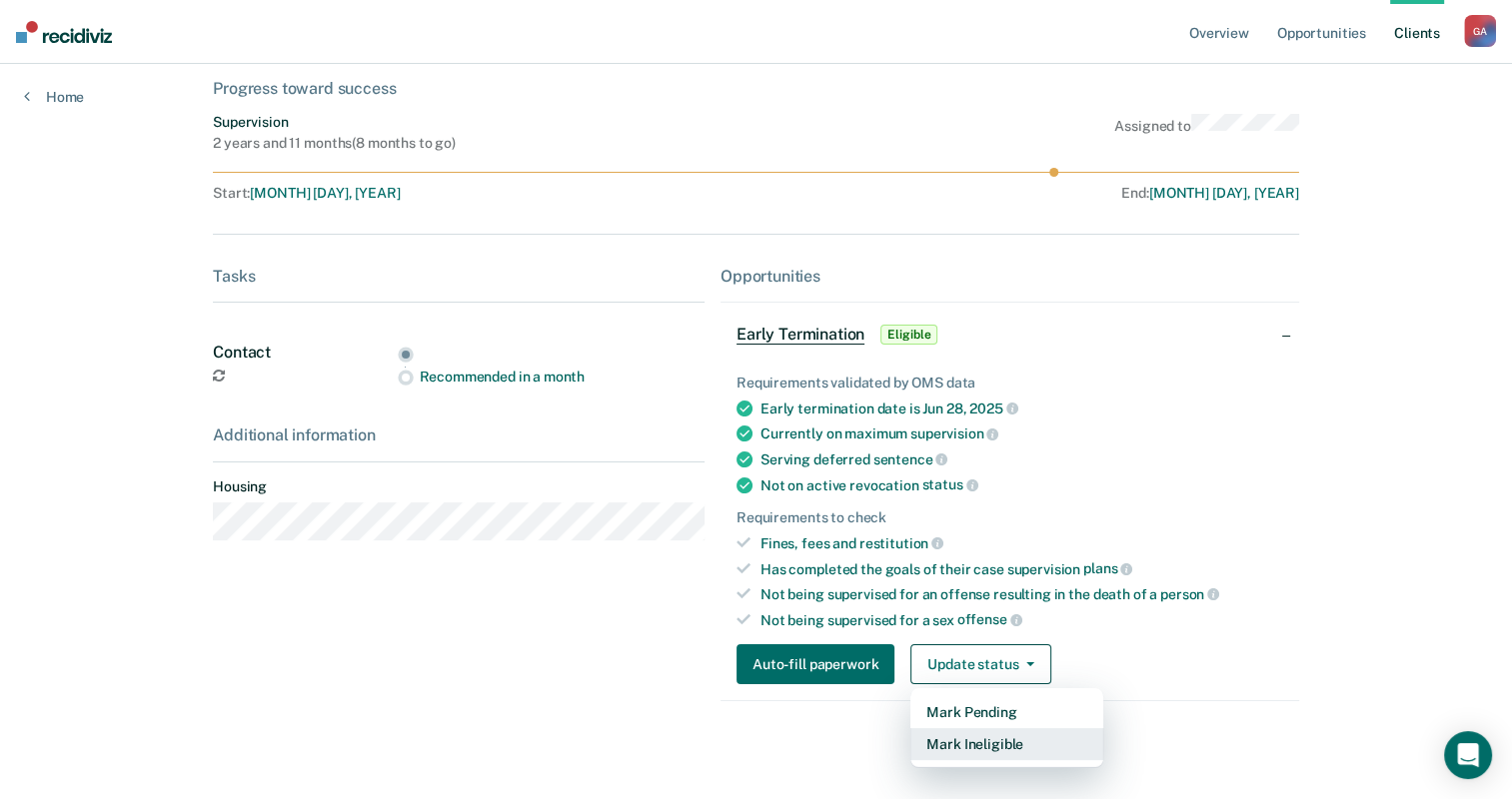click on "Mark Ineligible" at bounding box center (1006, 744) 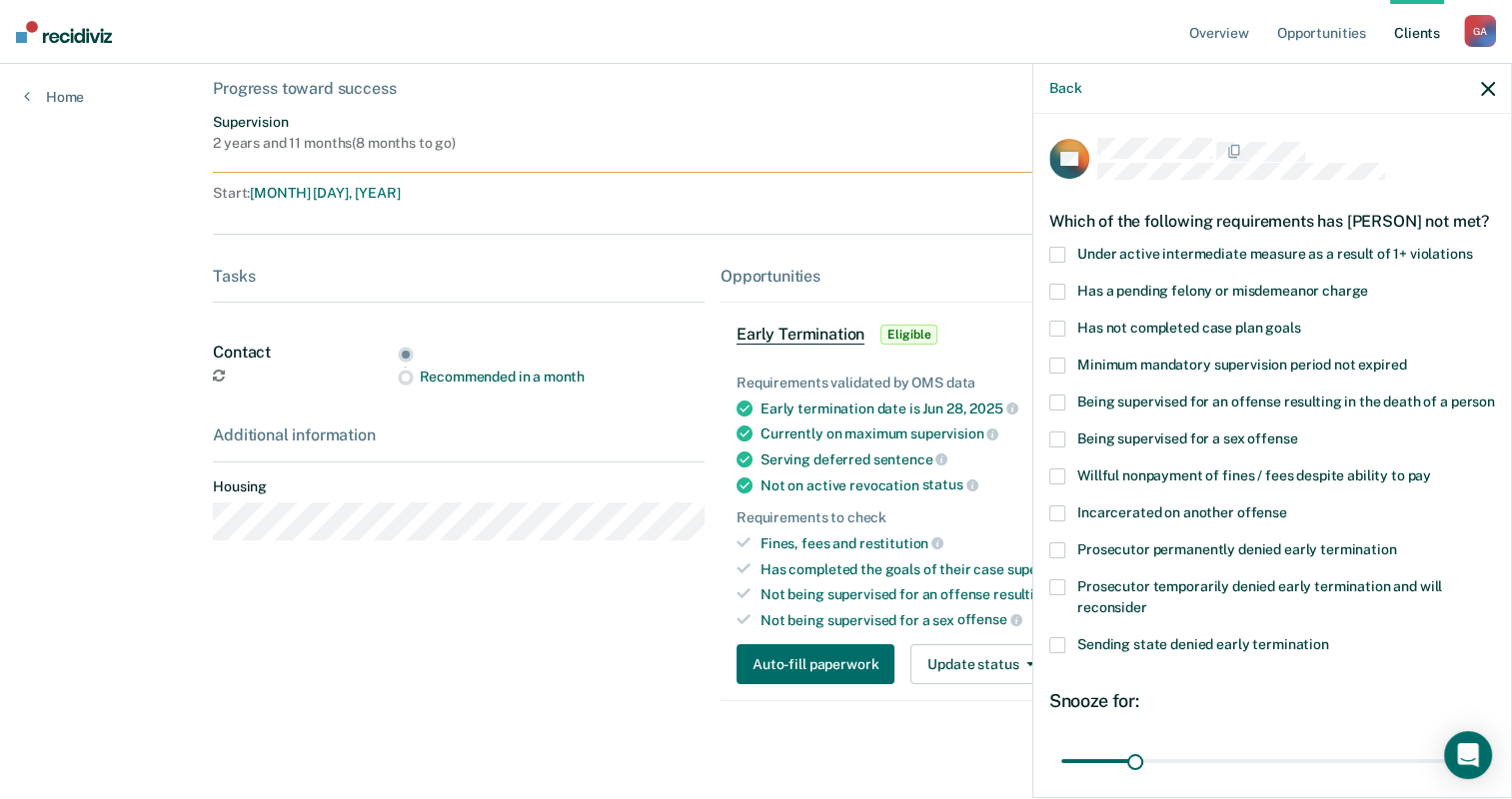 click at bounding box center [1057, 550] 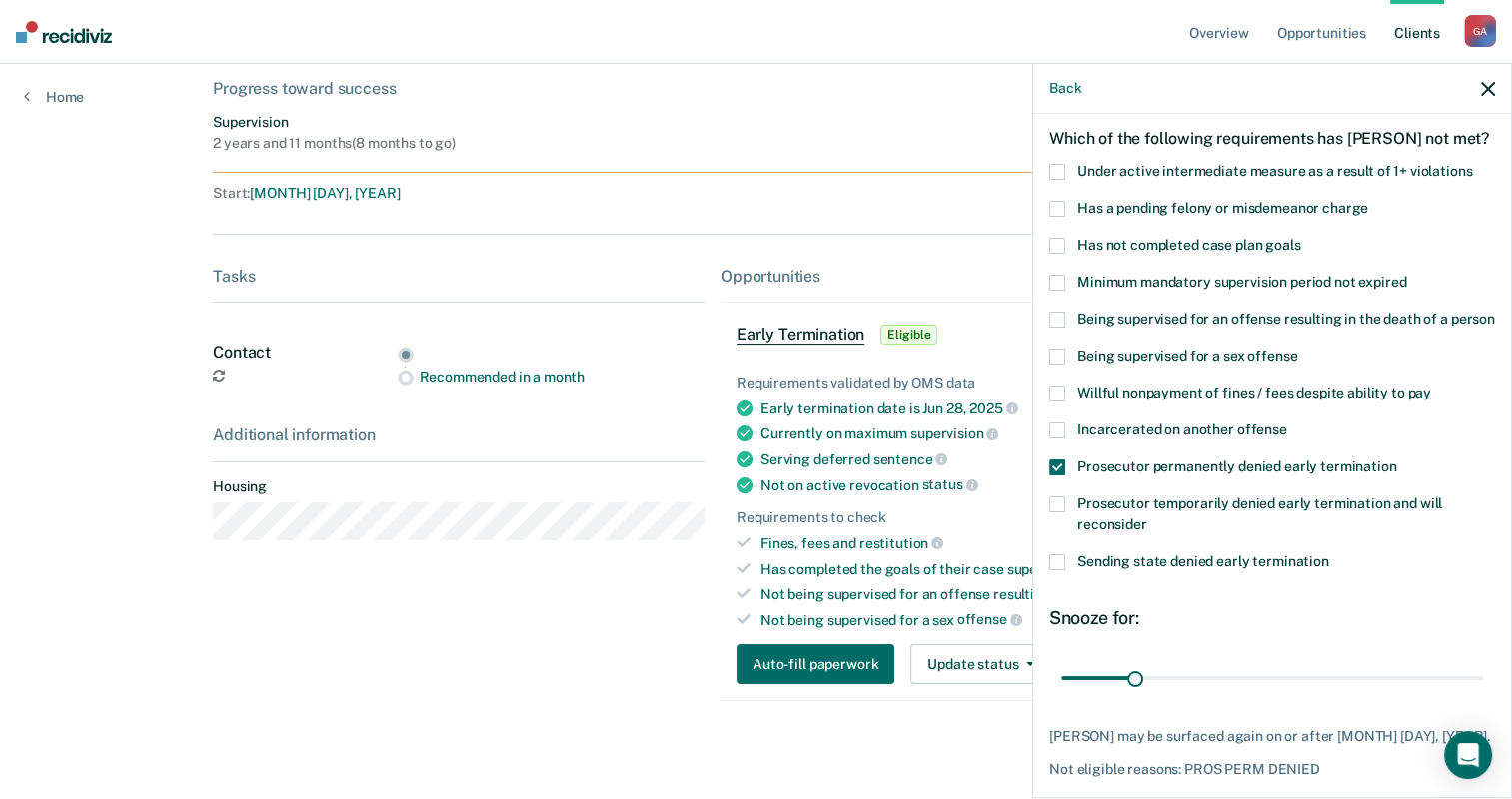 scroll, scrollTop: 197, scrollLeft: 0, axis: vertical 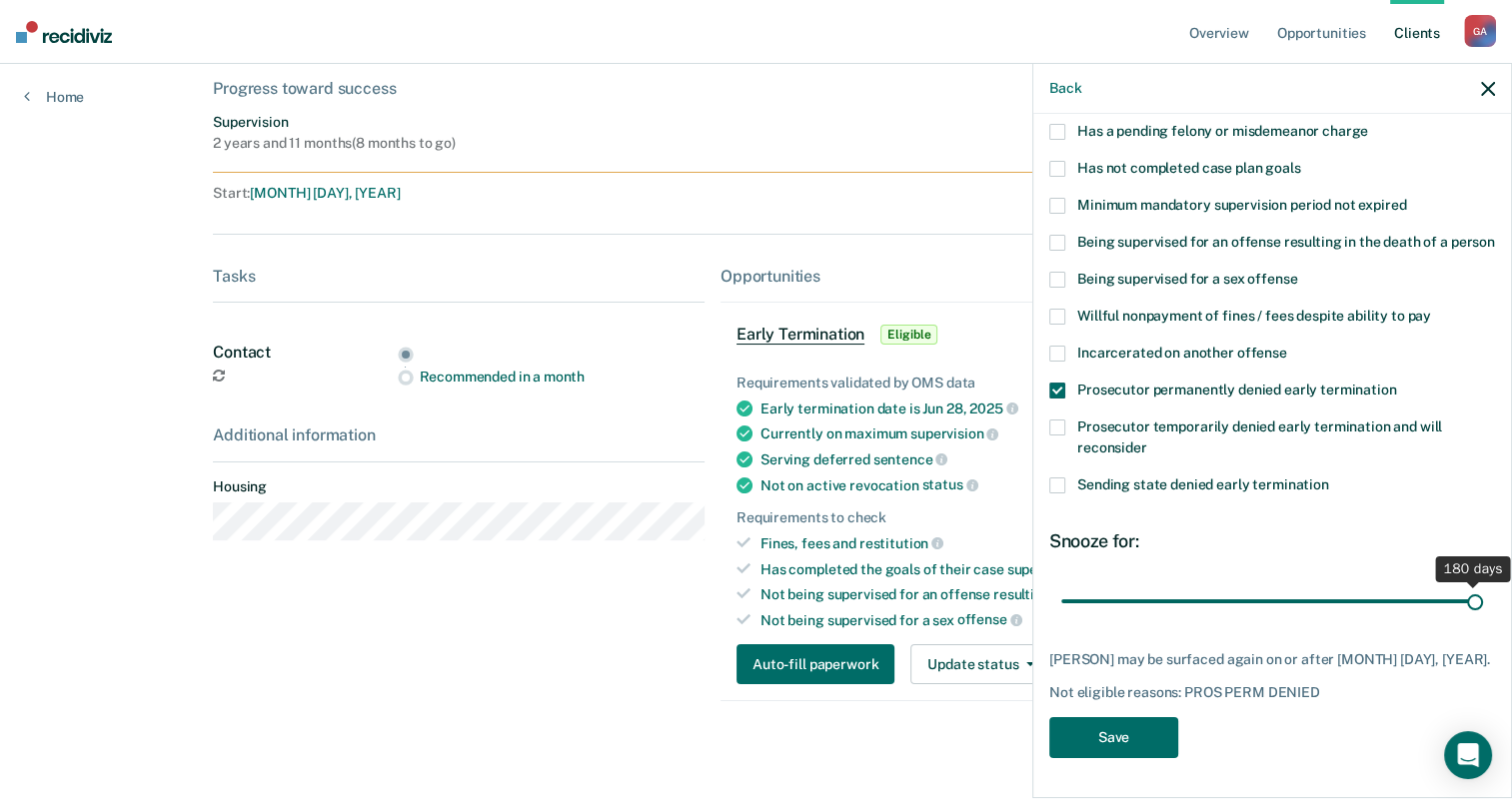 drag, startPoint x: 1128, startPoint y: 600, endPoint x: 1484, endPoint y: 603, distance: 356.01264 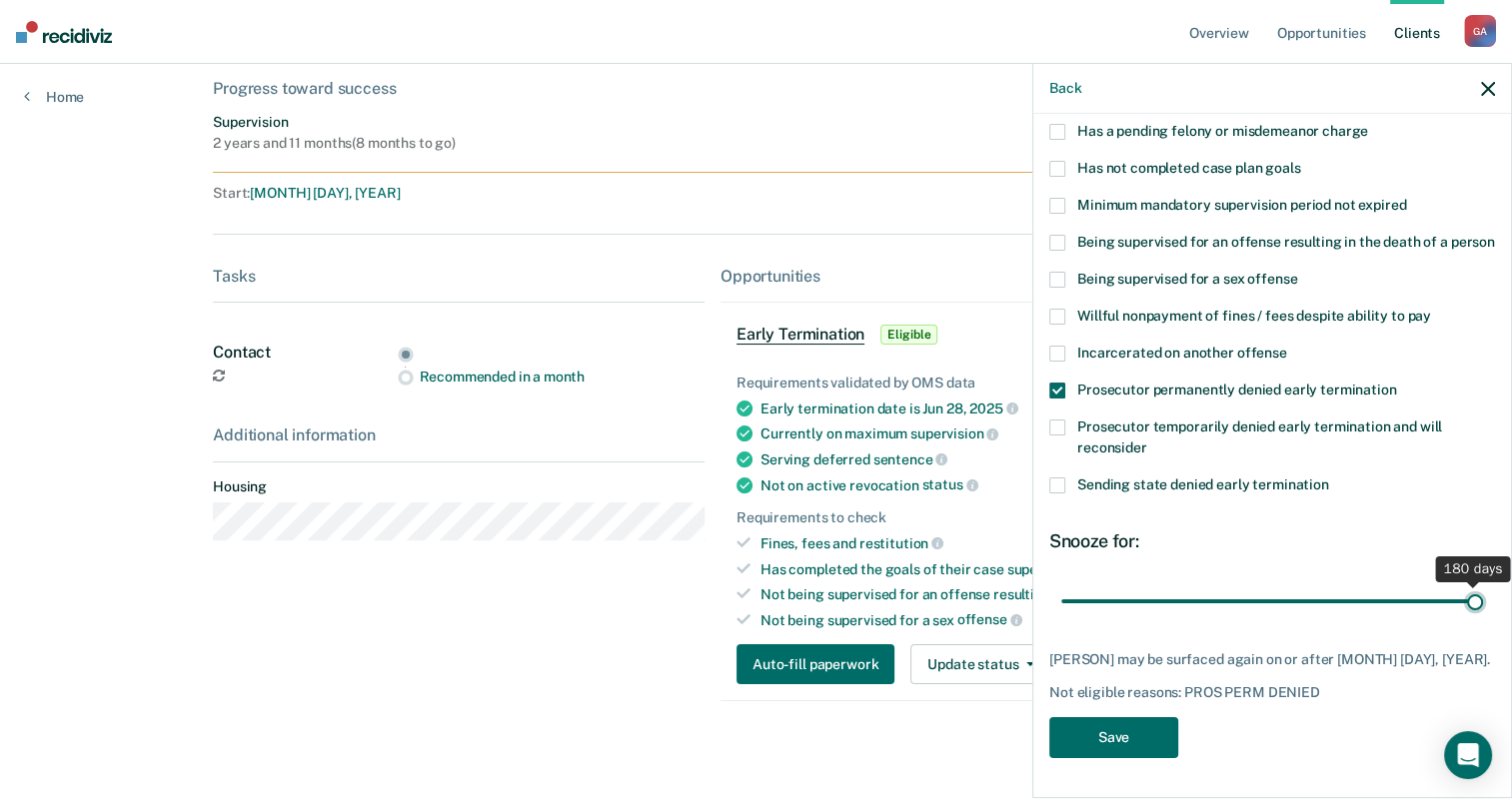 type on "180" 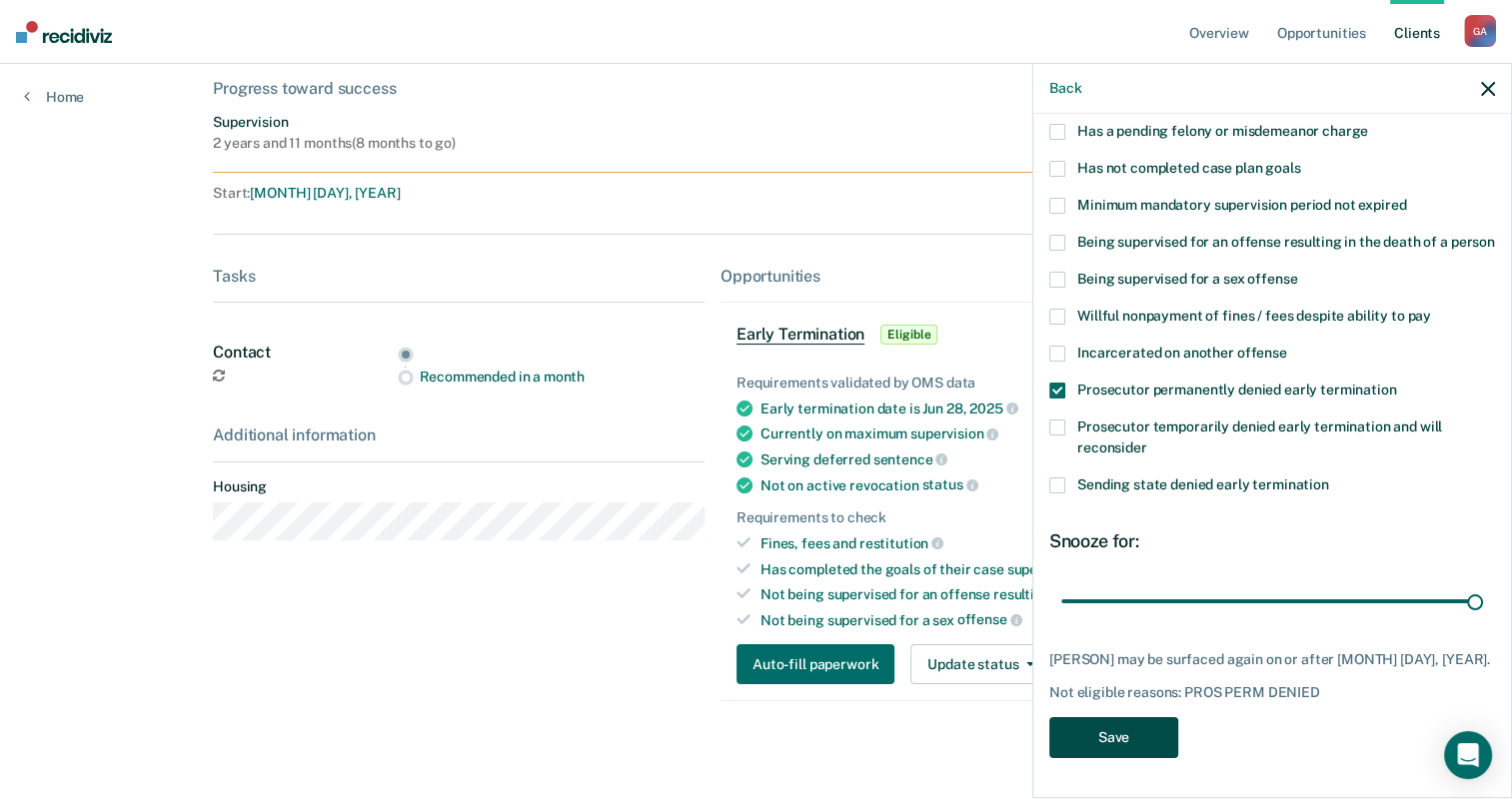 click on "Save" at bounding box center [1113, 737] 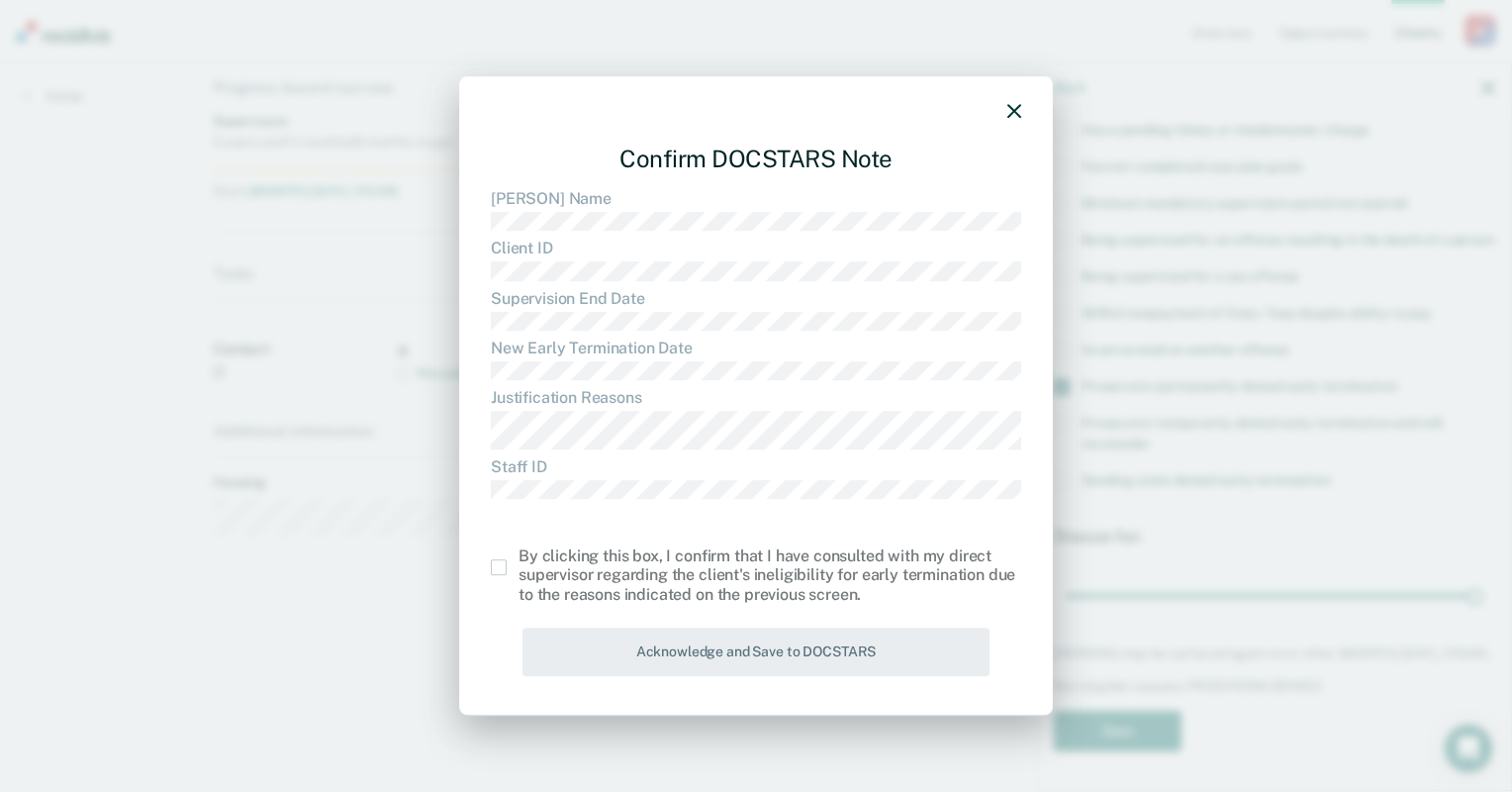 drag, startPoint x: 506, startPoint y: 570, endPoint x: 496, endPoint y: 573, distance: 10.440307 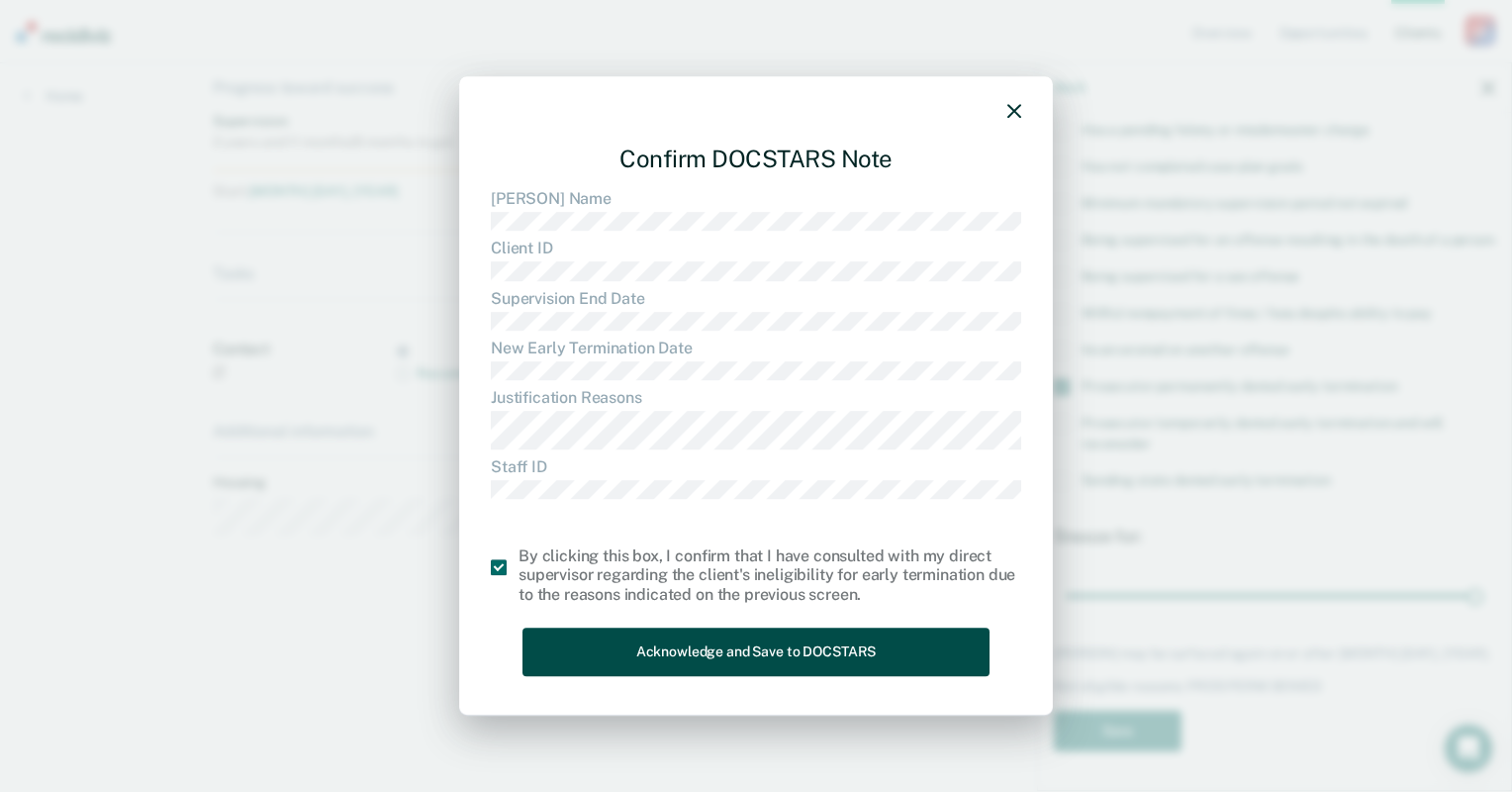 click on "Acknowledge and Save to DOCSTARS" at bounding box center (756, 651) 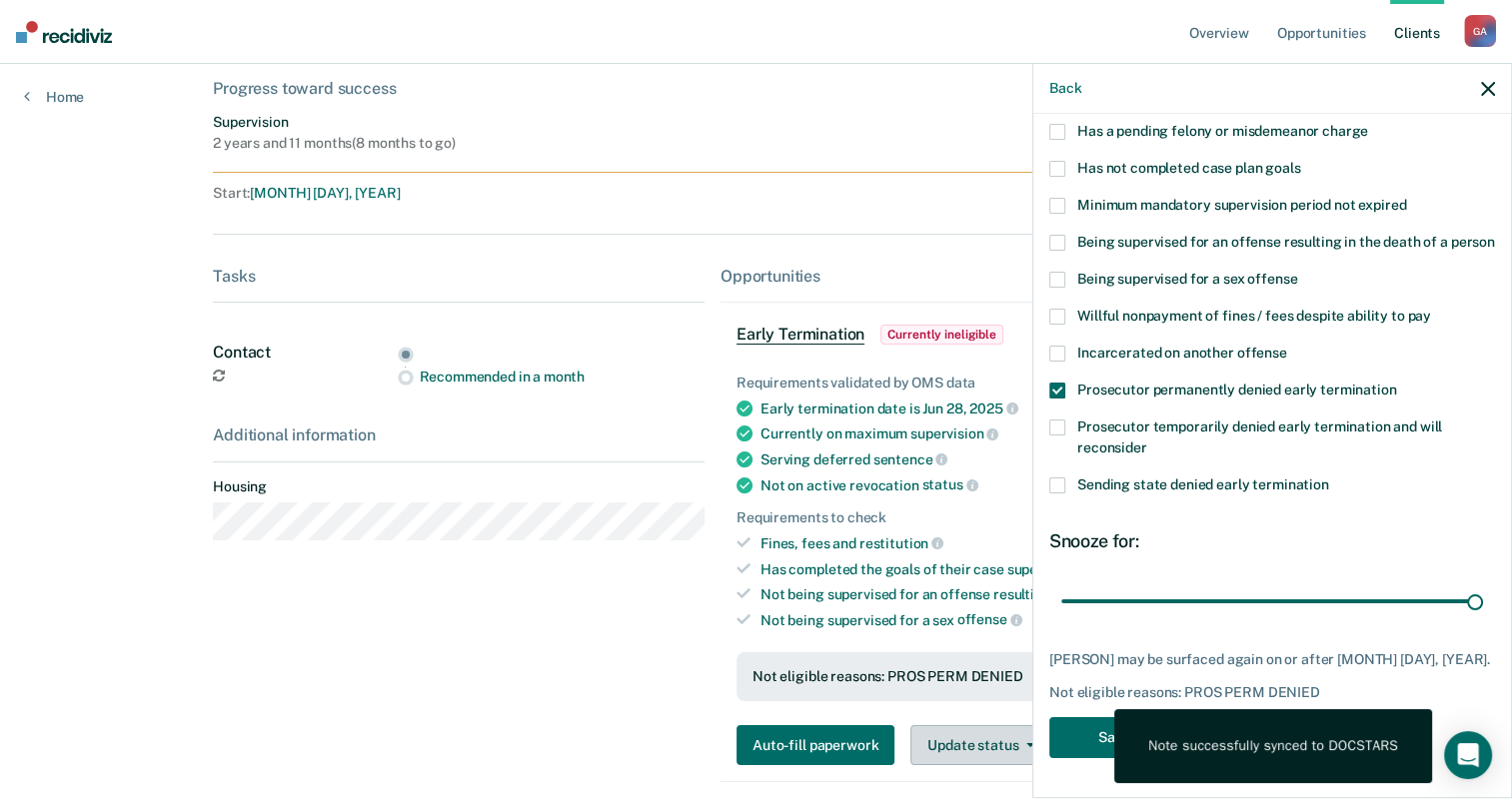 scroll, scrollTop: 125, scrollLeft: 0, axis: vertical 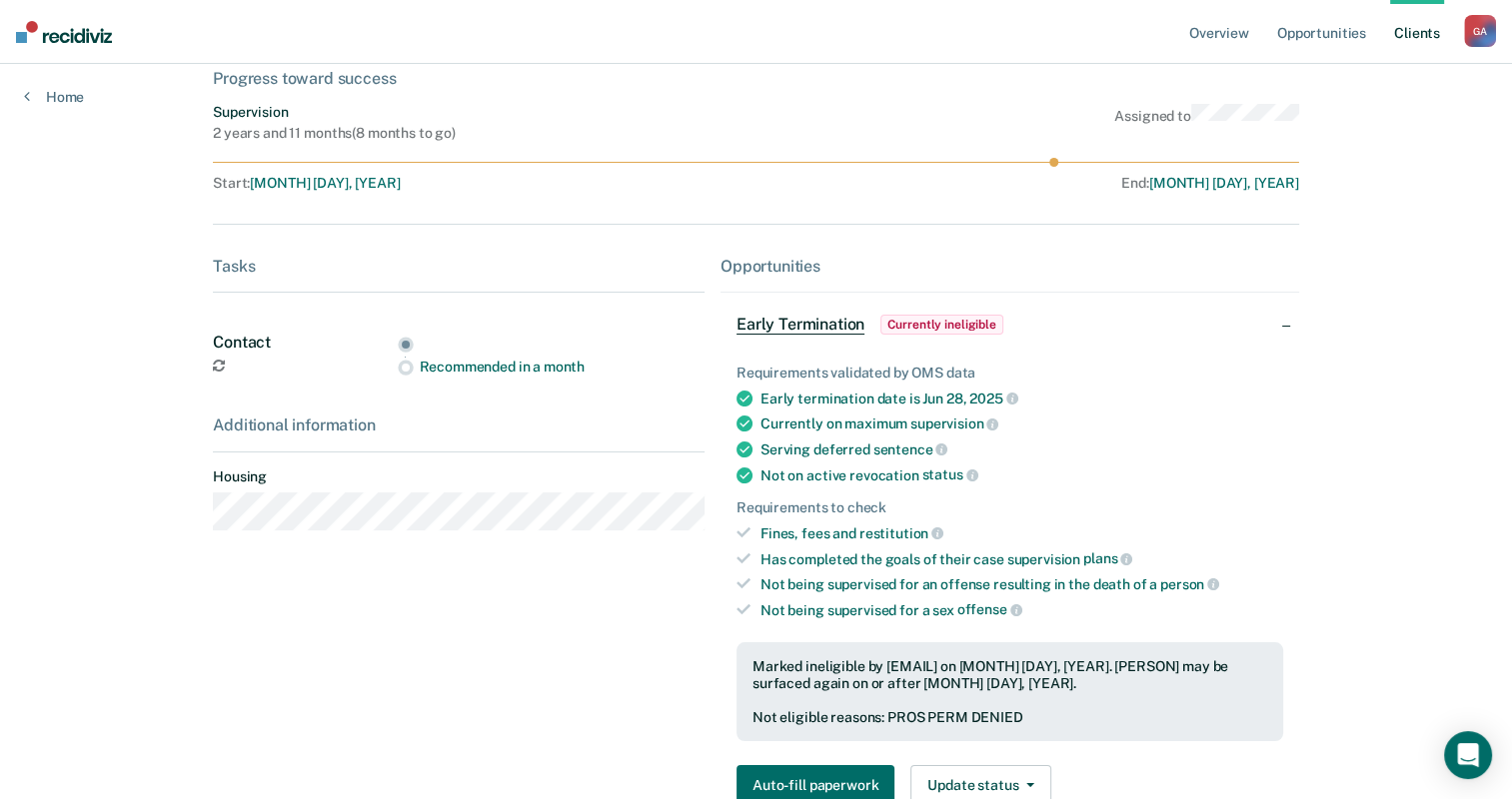 click on "Client s" at bounding box center [1417, 32] 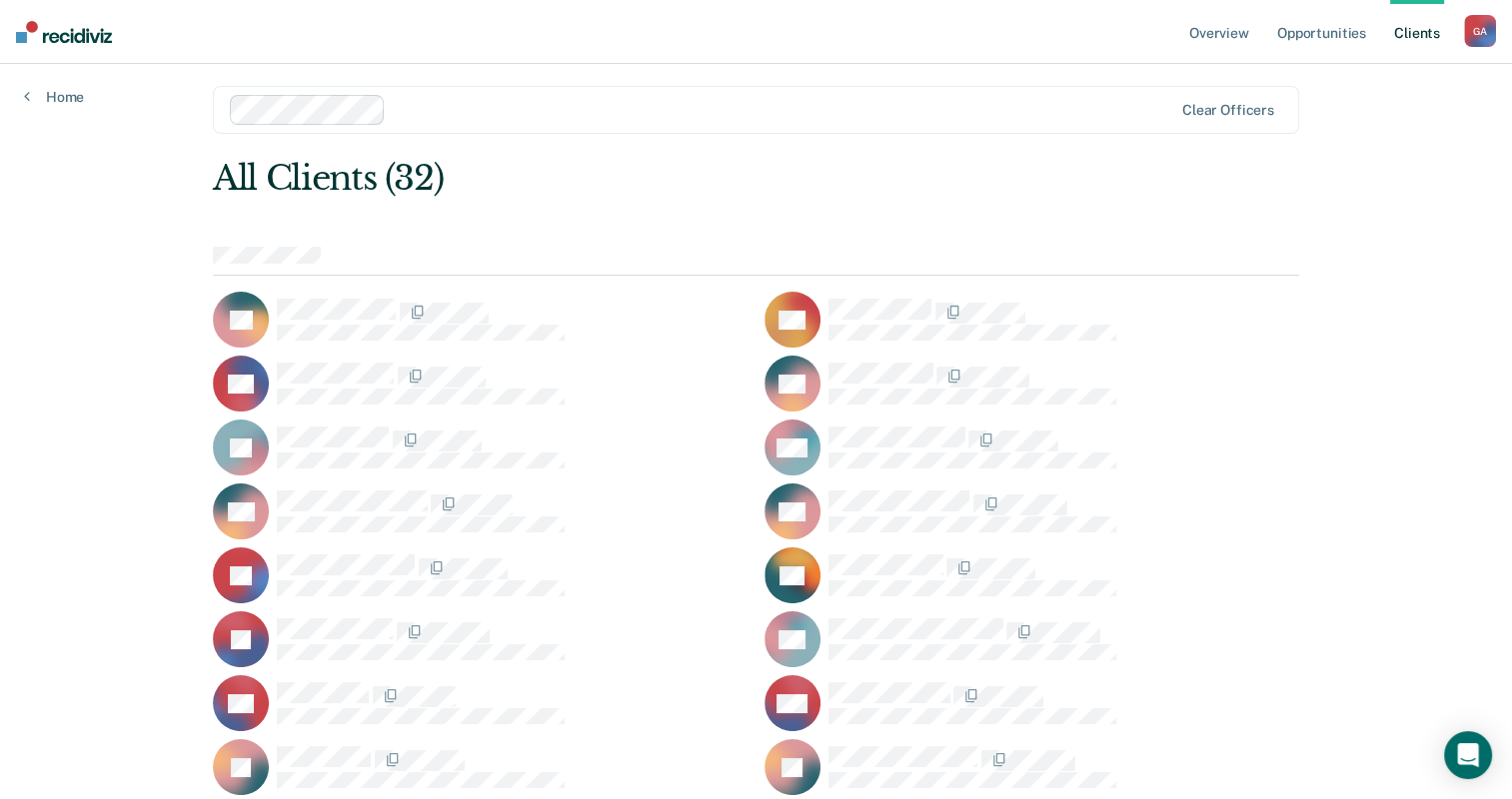 scroll, scrollTop: 0, scrollLeft: 0, axis: both 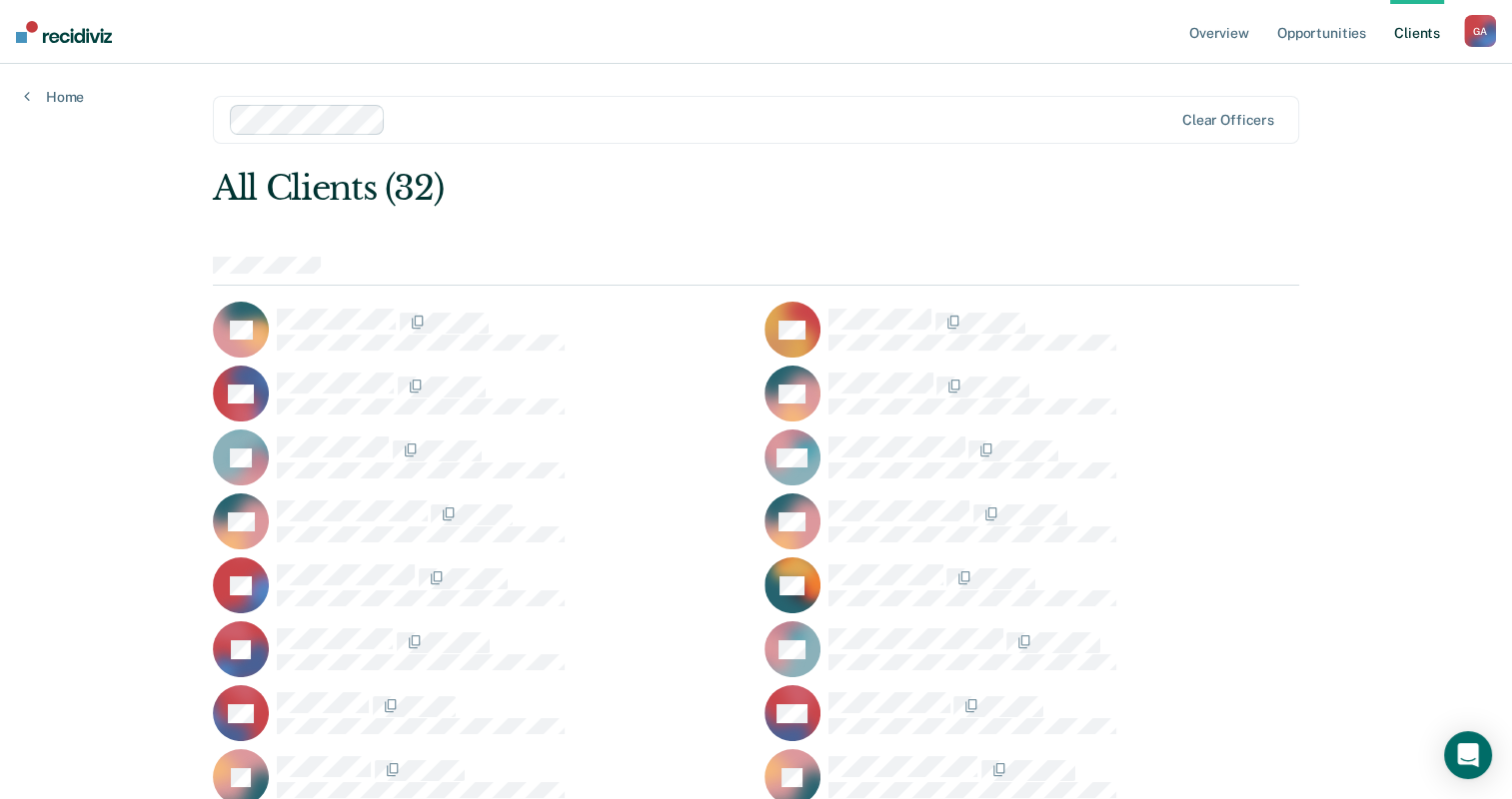 click on "G A" at bounding box center [1480, 31] 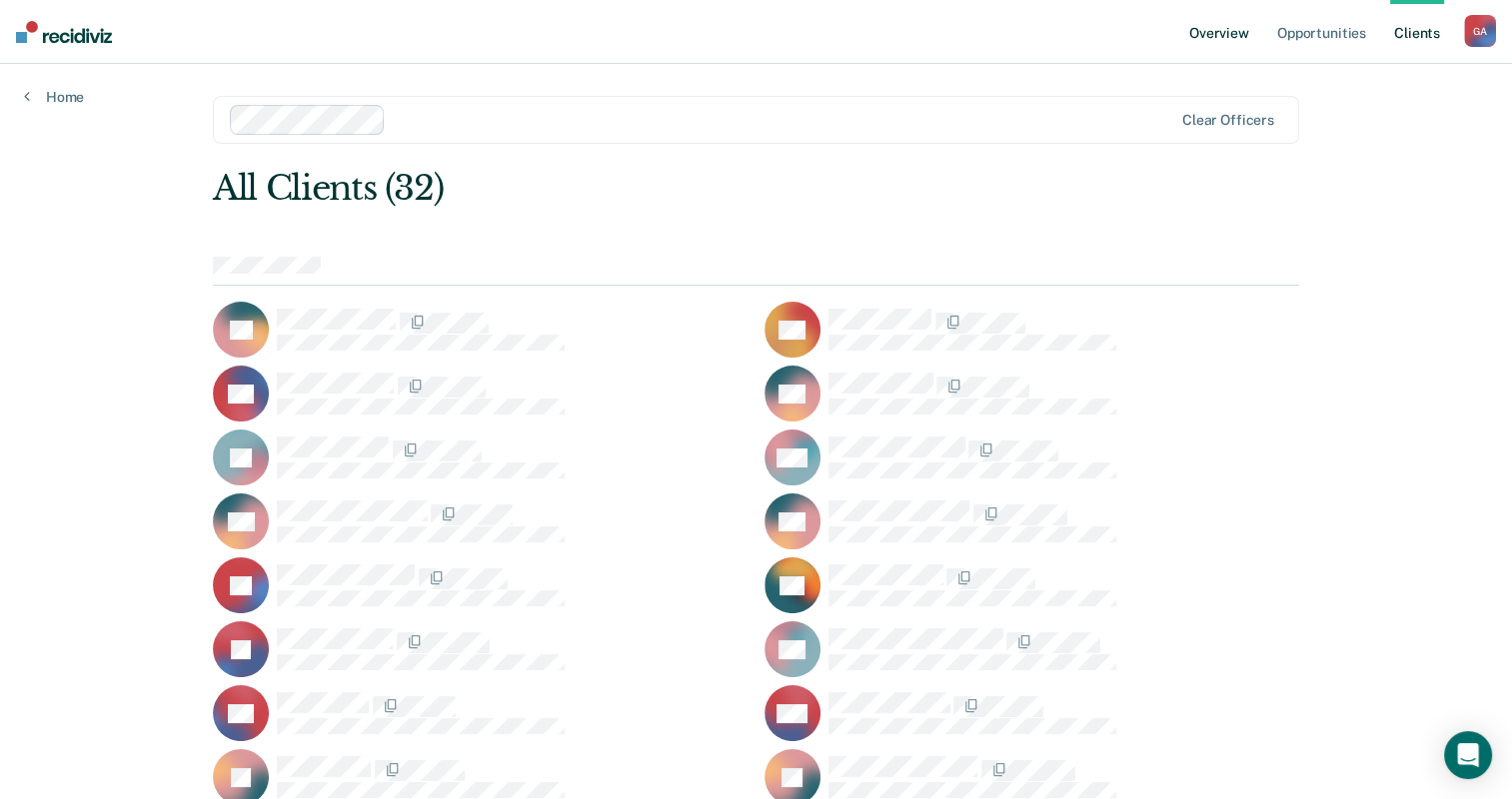 click on "Overview" at bounding box center (1219, 32) 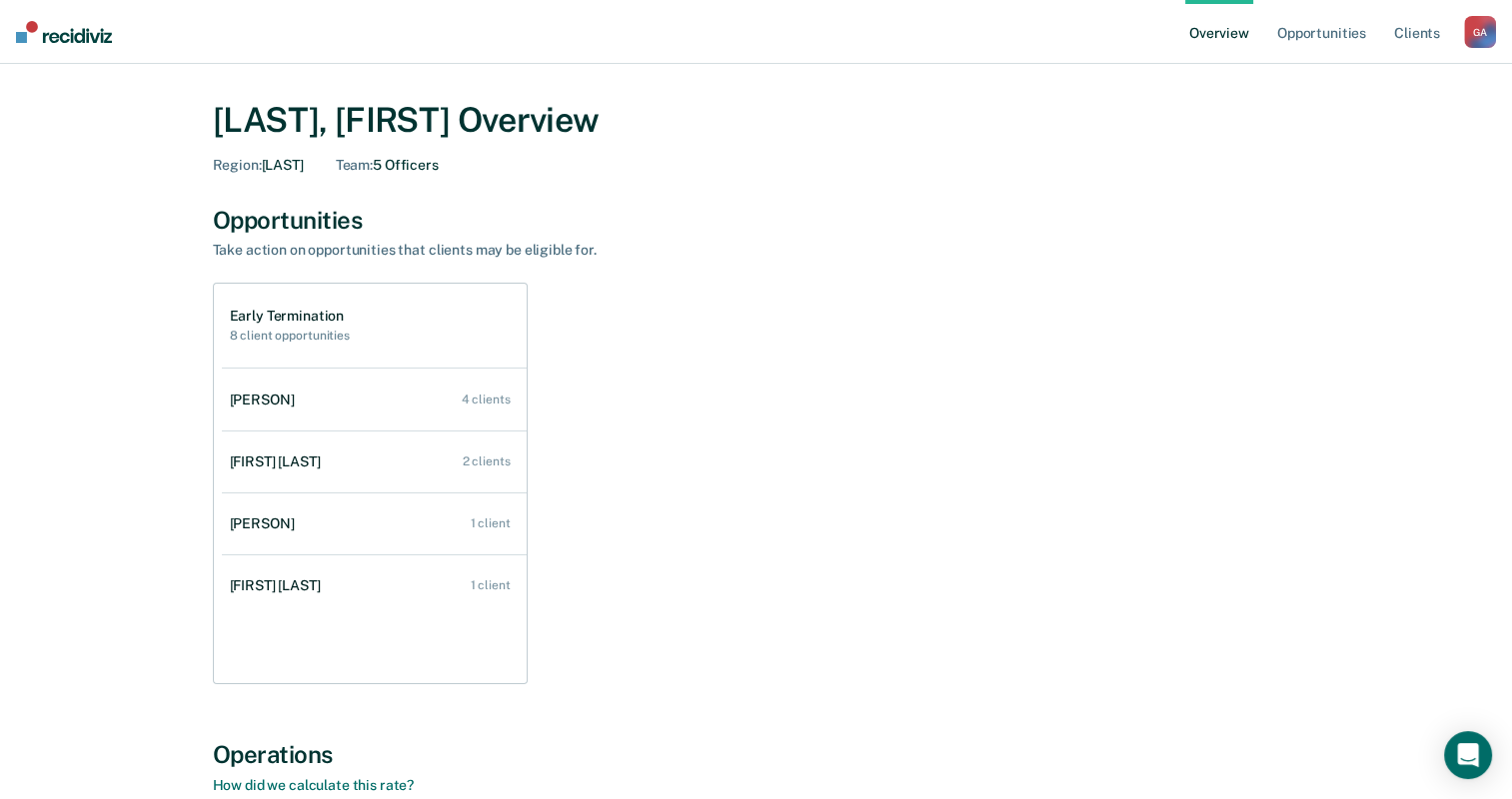 scroll, scrollTop: 0, scrollLeft: 0, axis: both 